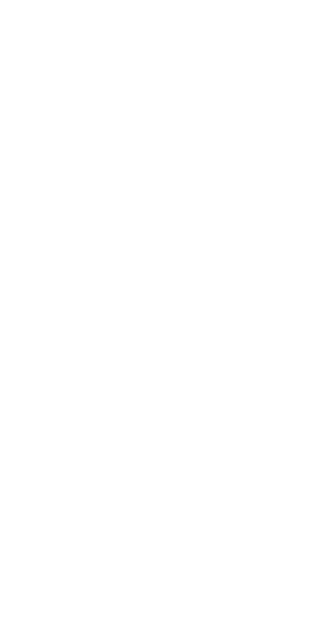 scroll, scrollTop: 0, scrollLeft: 0, axis: both 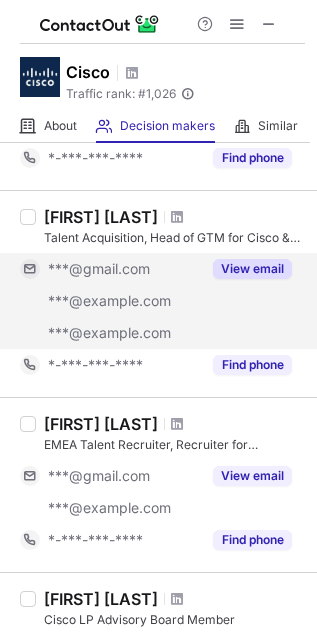 click on "View email" at bounding box center [252, 269] 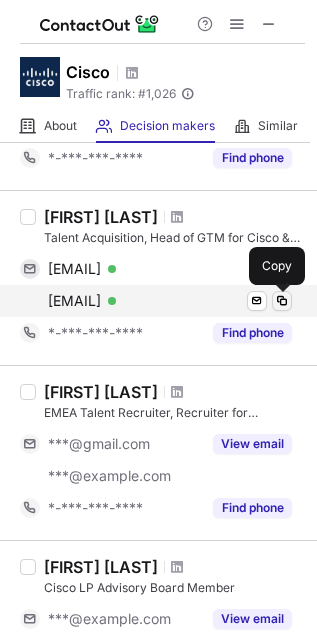 click at bounding box center [282, 301] 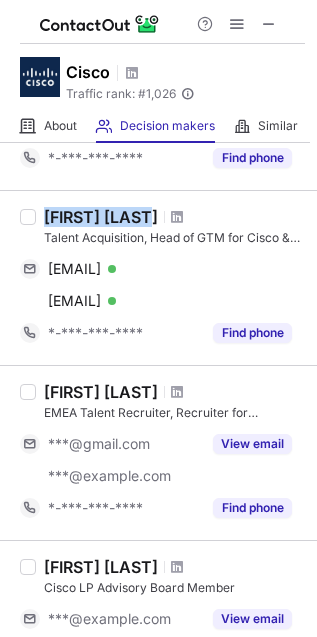 drag, startPoint x: 45, startPoint y: 213, endPoint x: 150, endPoint y: 198, distance: 106.06602 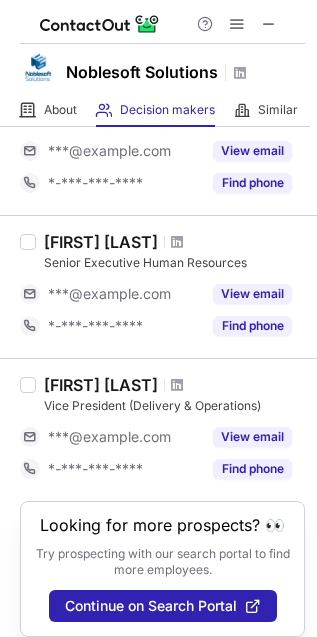 scroll, scrollTop: 1150, scrollLeft: 0, axis: vertical 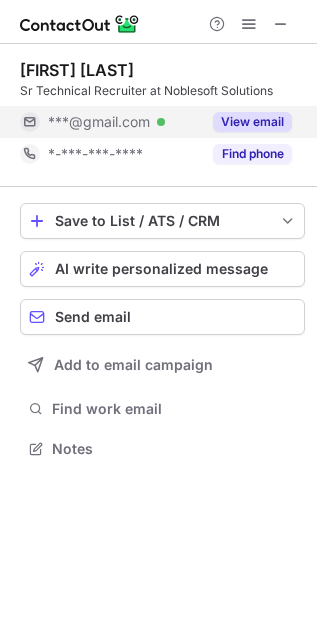 click on "View email" at bounding box center [252, 122] 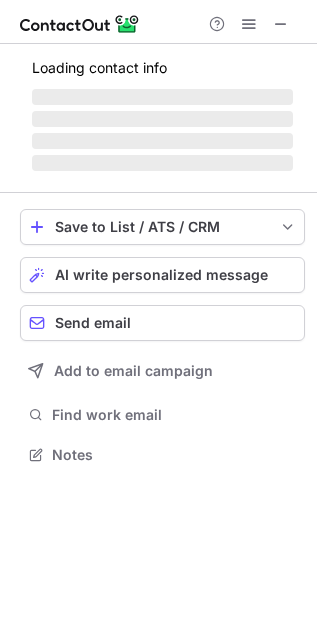 scroll, scrollTop: 442, scrollLeft: 317, axis: both 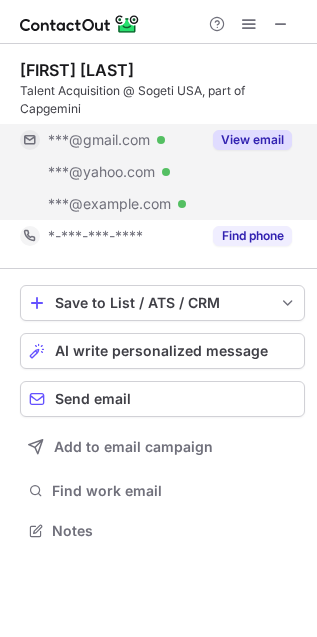 click on "View email" at bounding box center [252, 140] 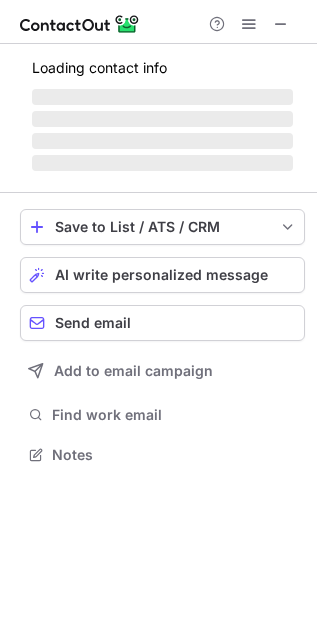 scroll, scrollTop: 442, scrollLeft: 317, axis: both 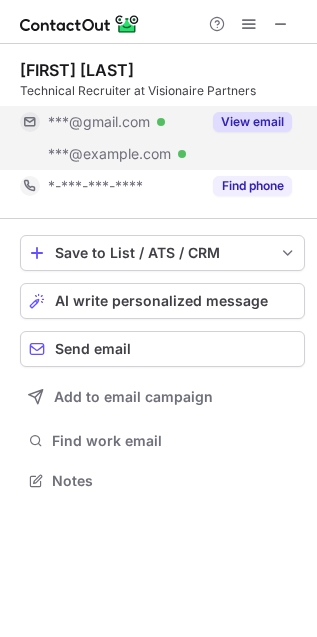 click on "View email" at bounding box center [252, 122] 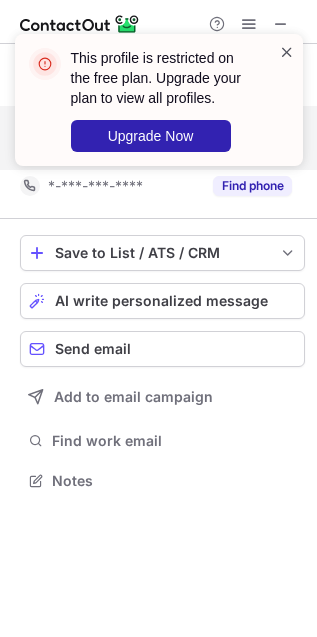 click at bounding box center (287, 52) 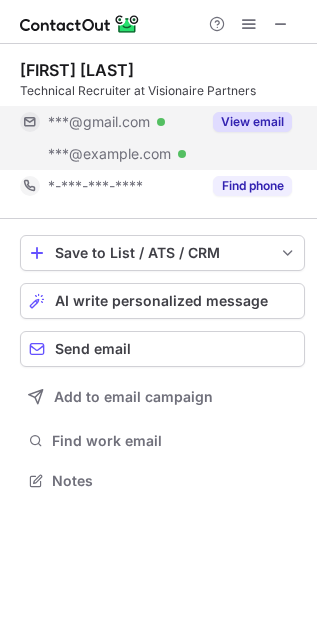 drag, startPoint x: 149, startPoint y: 71, endPoint x: 25, endPoint y: 76, distance: 124.10077 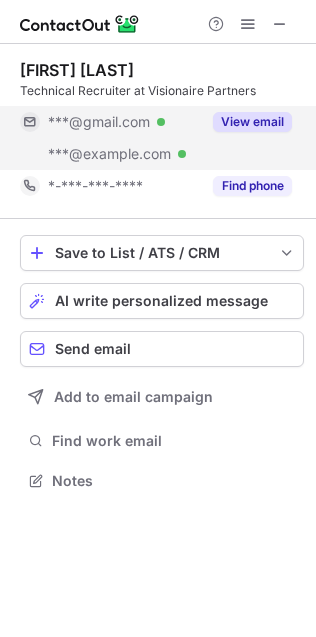 scroll, scrollTop: 9, scrollLeft: 10, axis: both 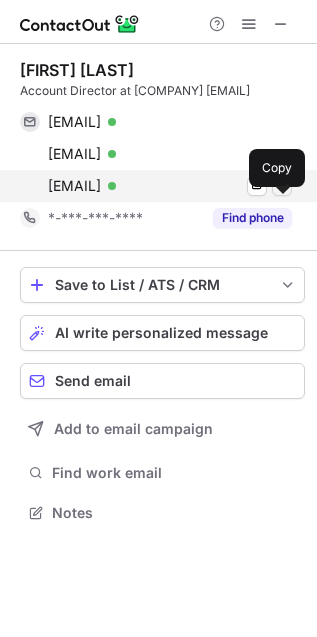 click at bounding box center [282, 186] 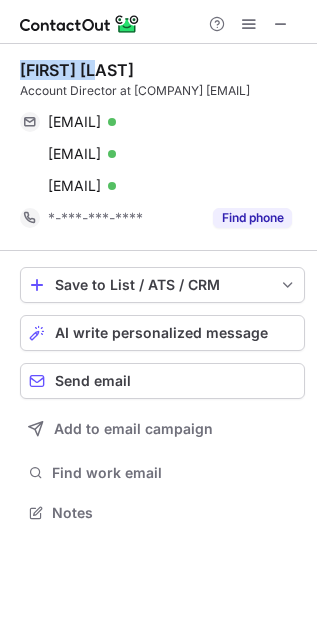 drag, startPoint x: 92, startPoint y: 66, endPoint x: 18, endPoint y: 69, distance: 74.06078 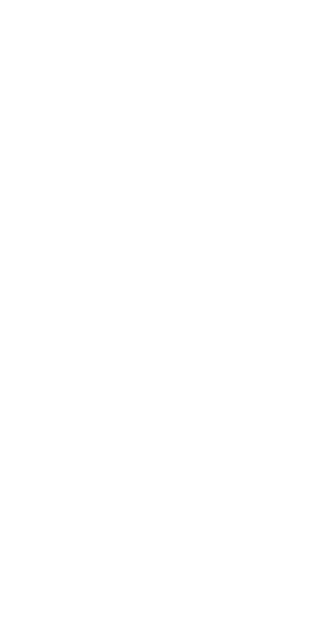 scroll, scrollTop: 0, scrollLeft: 0, axis: both 